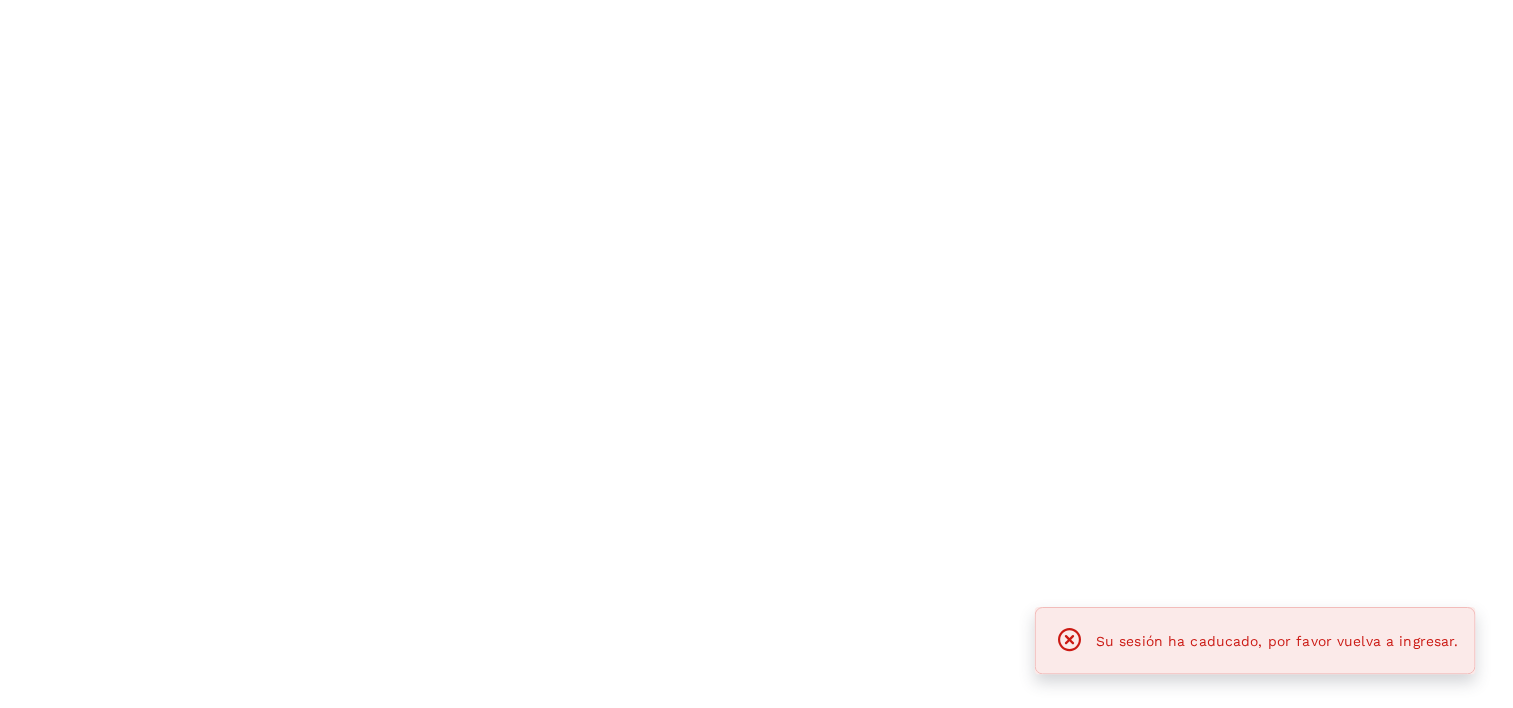 scroll, scrollTop: 0, scrollLeft: 0, axis: both 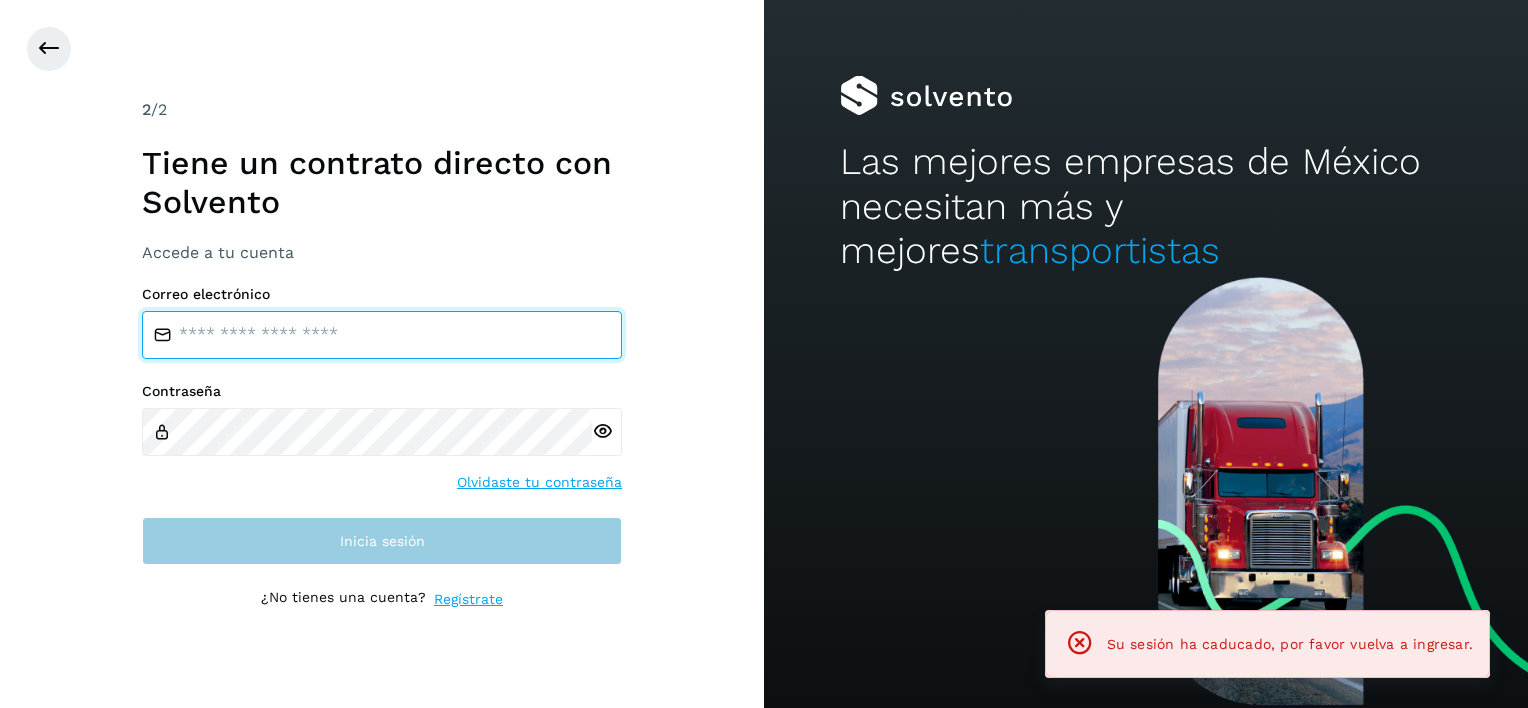 type on "**********" 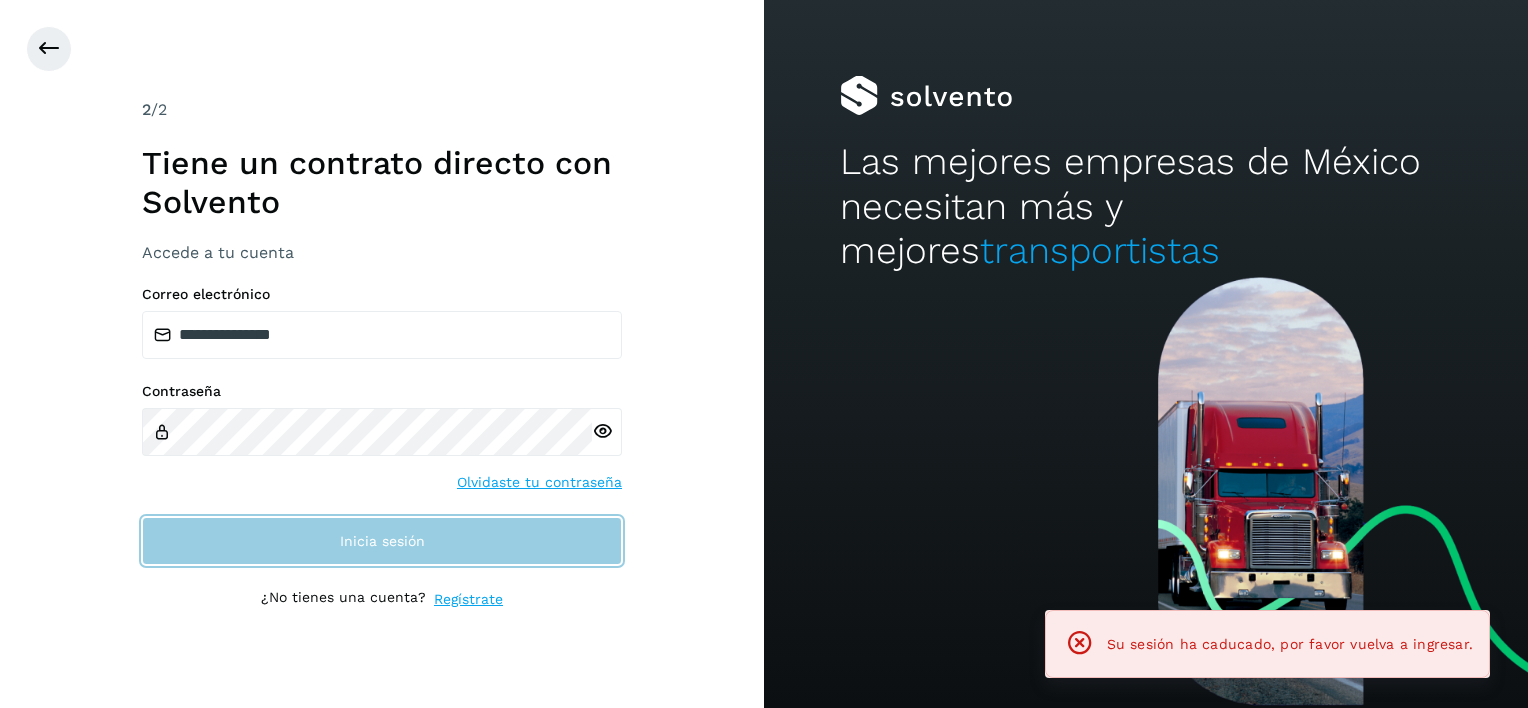 click on "Inicia sesión" at bounding box center [382, 541] 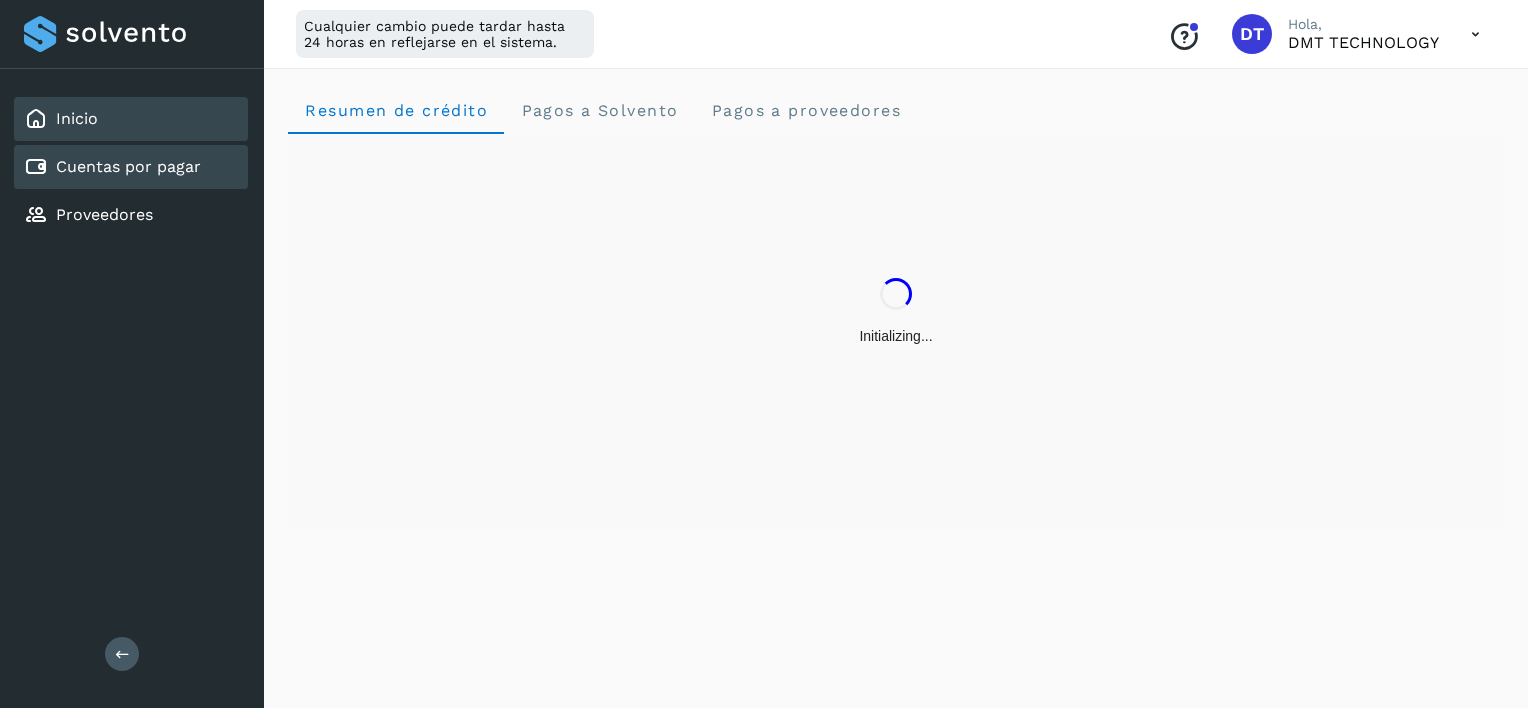 click on "Cuentas por pagar" 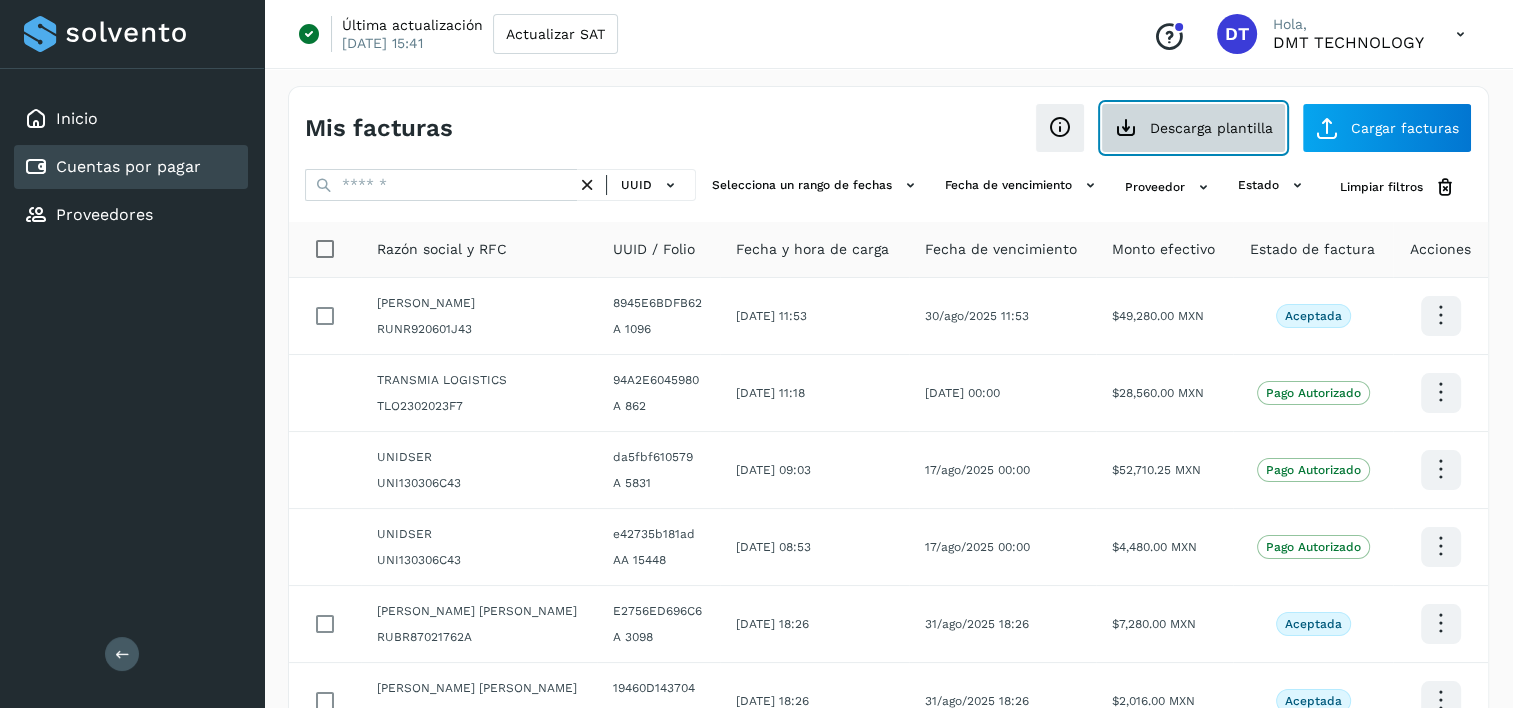 click at bounding box center (1126, 128) 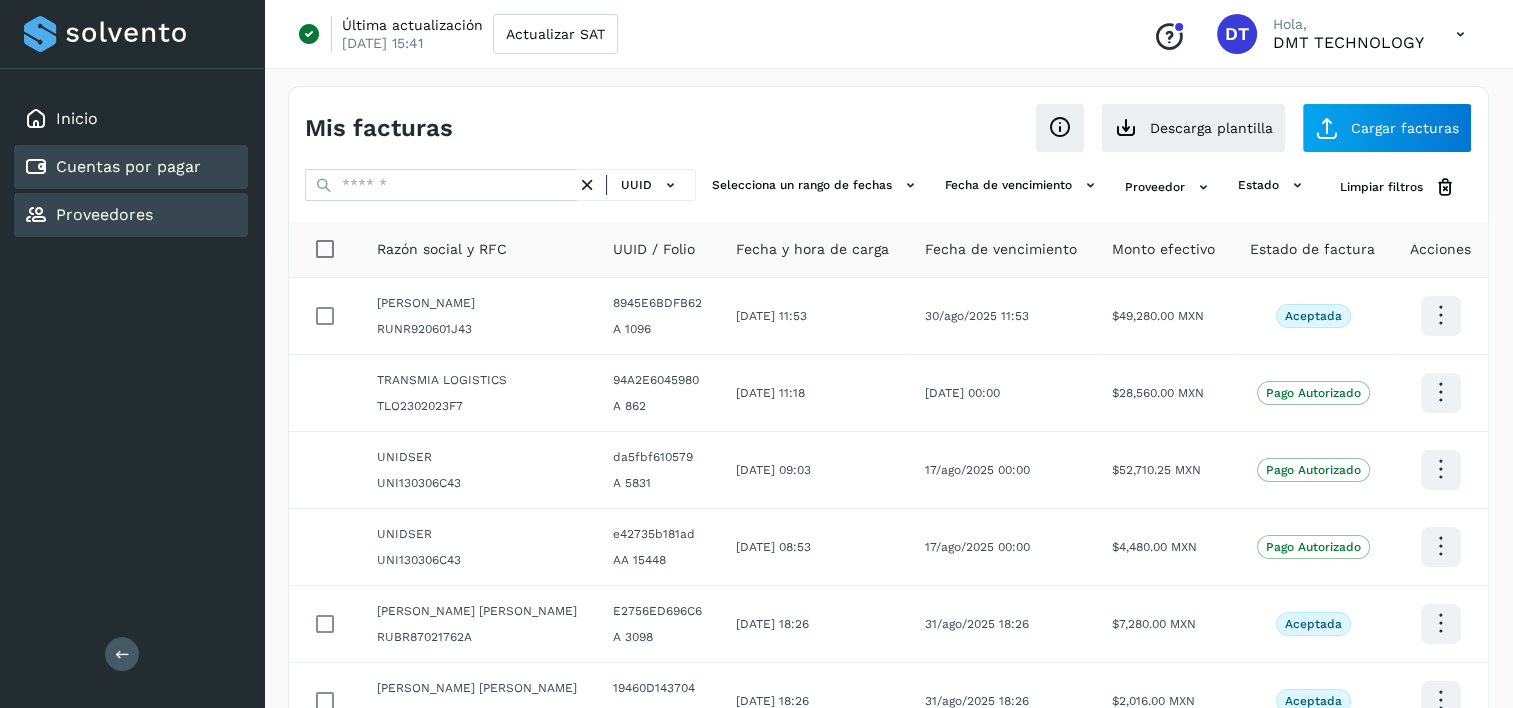 click on "Proveedores" 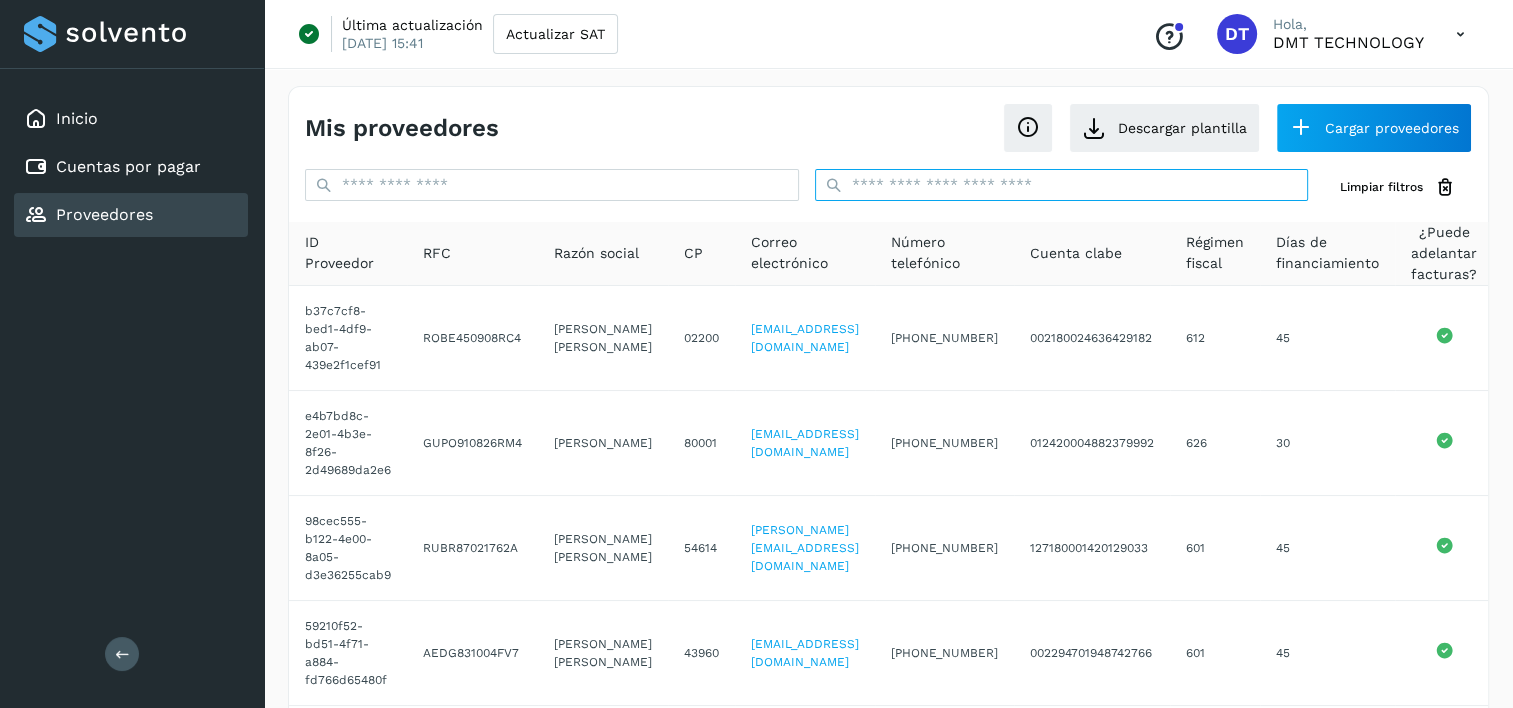 click at bounding box center (1062, 185) 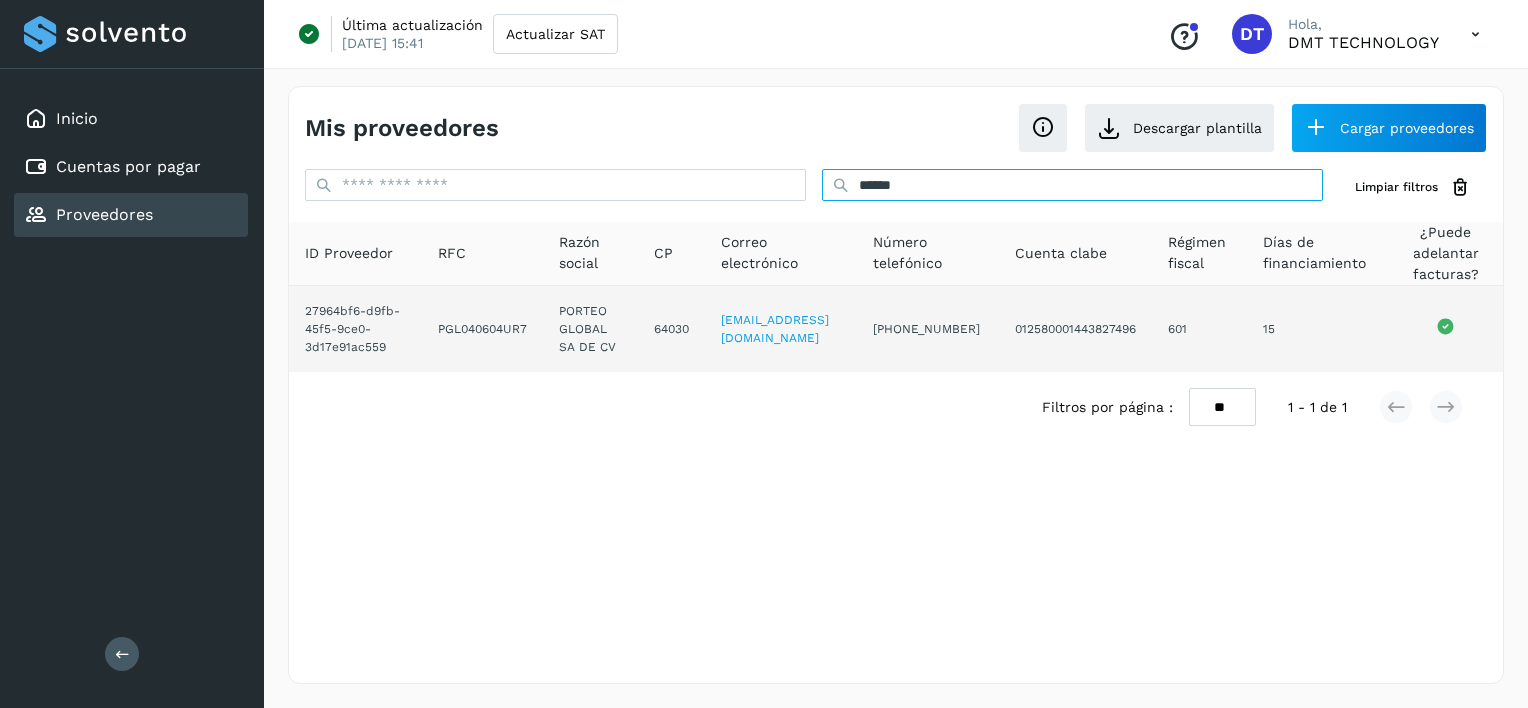 type on "******" 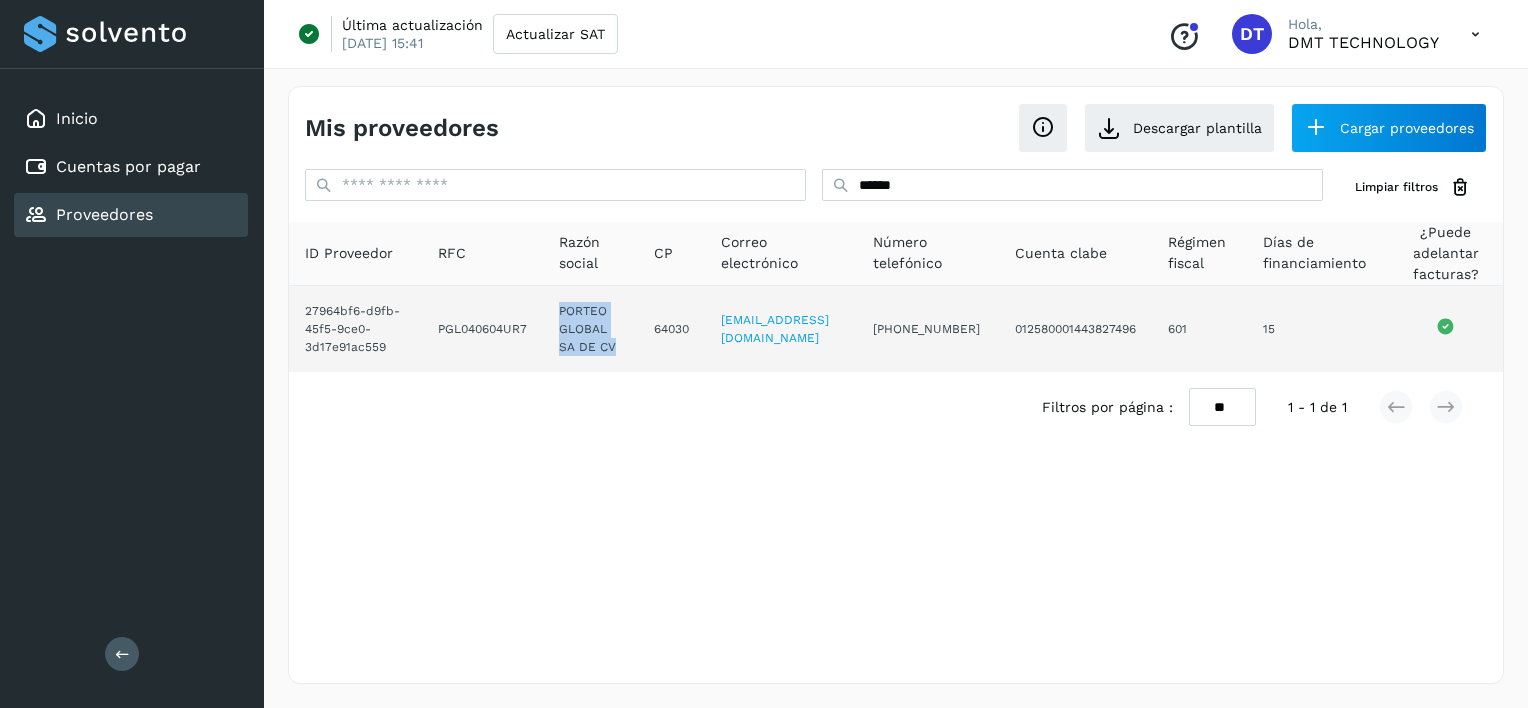 drag, startPoint x: 556, startPoint y: 313, endPoint x: 615, endPoint y: 361, distance: 76.05919 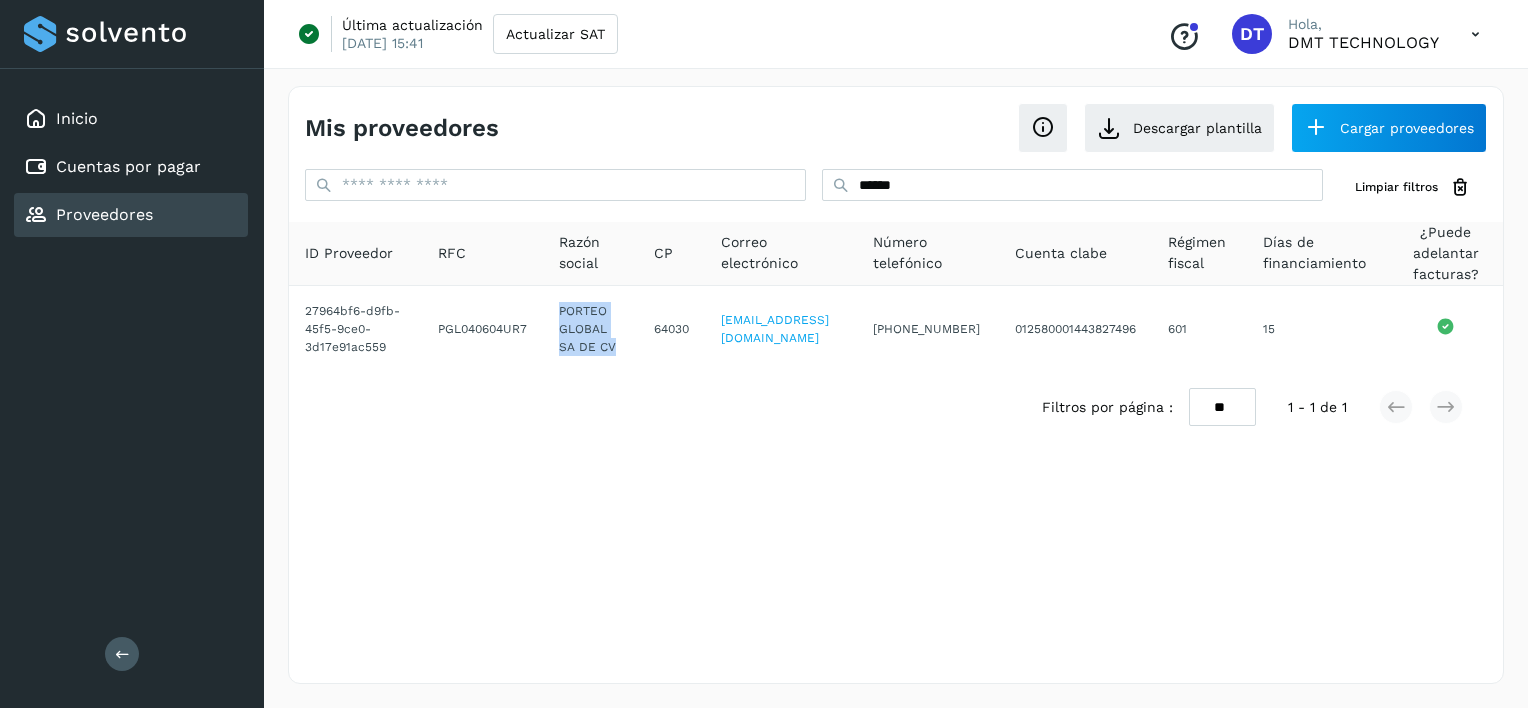 copy on "PORTEO GLOBAL SA DE CV" 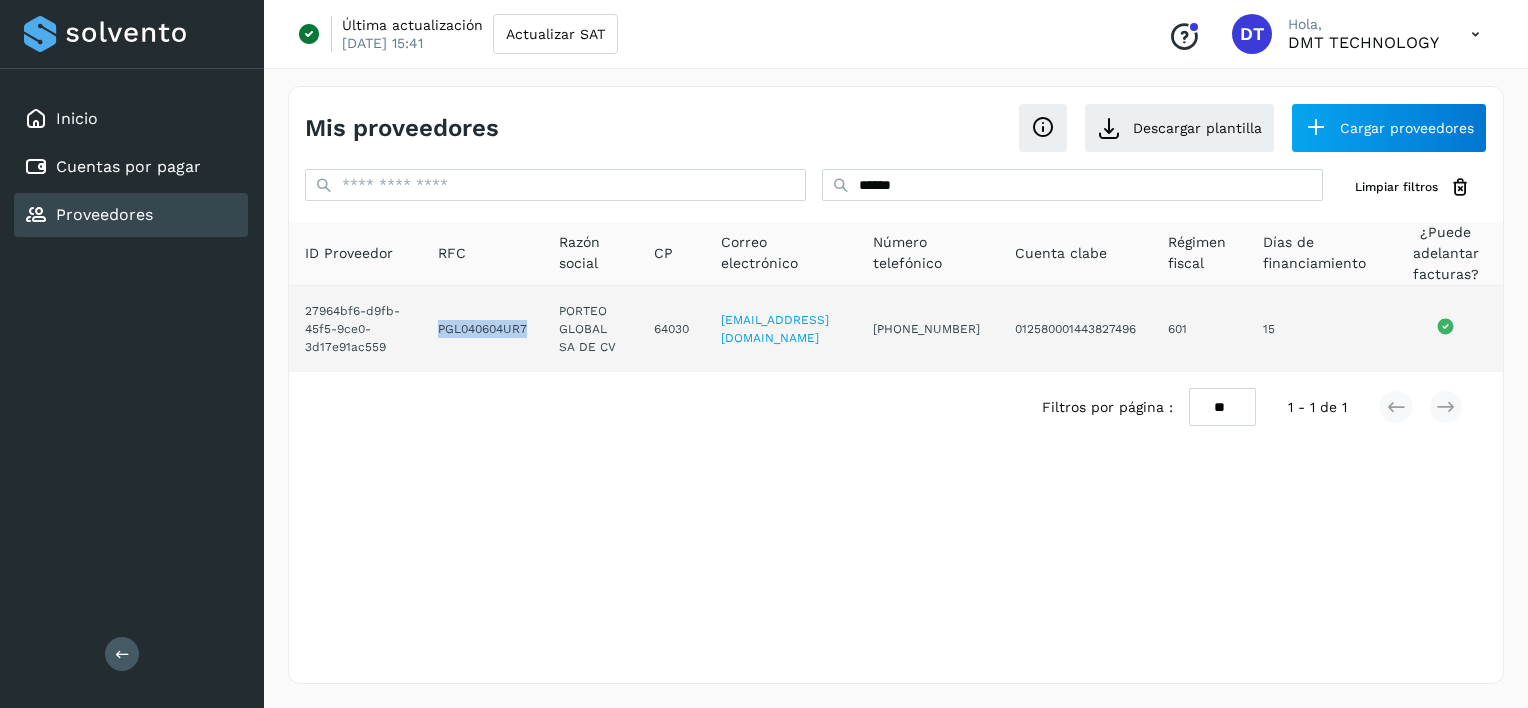 drag, startPoint x: 432, startPoint y: 339, endPoint x: 524, endPoint y: 353, distance: 93.05912 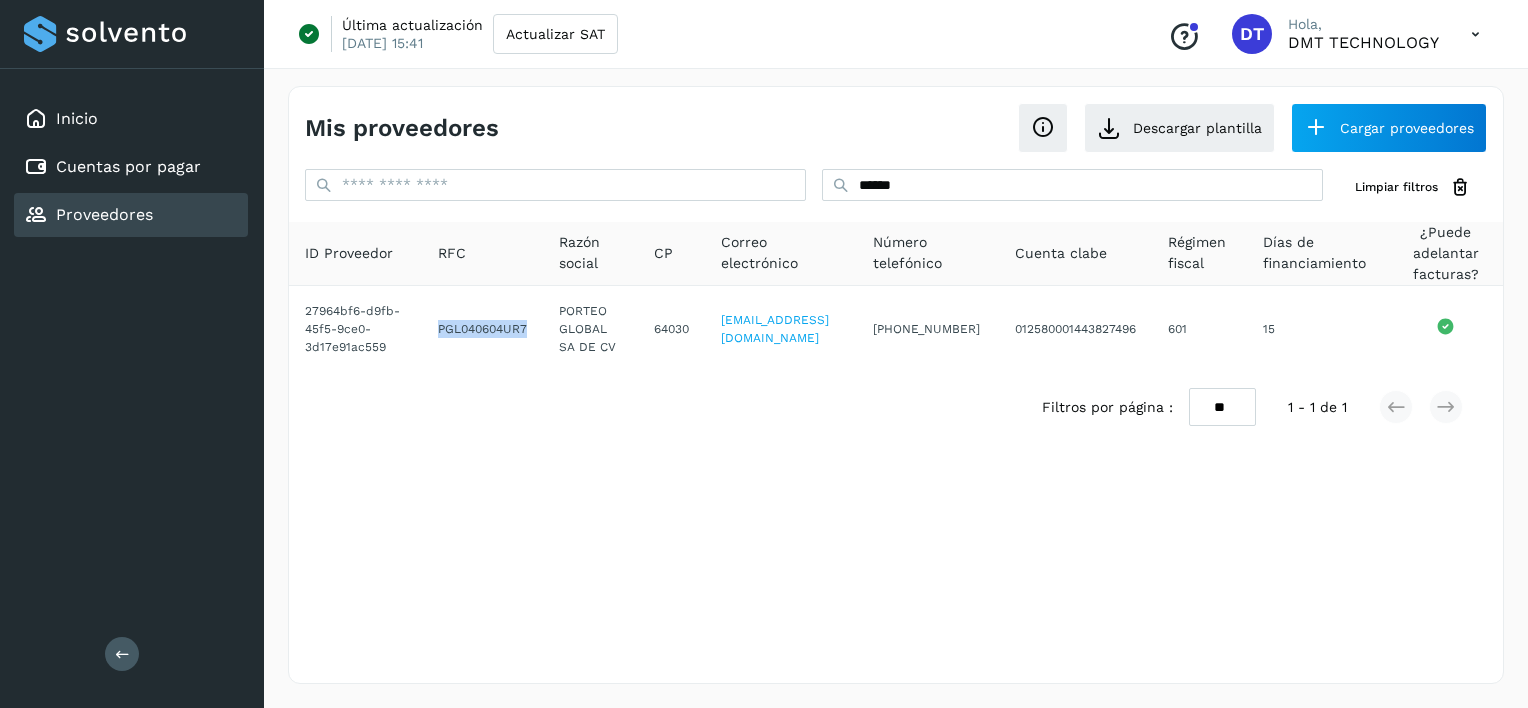 copy on "PGL040604UR7" 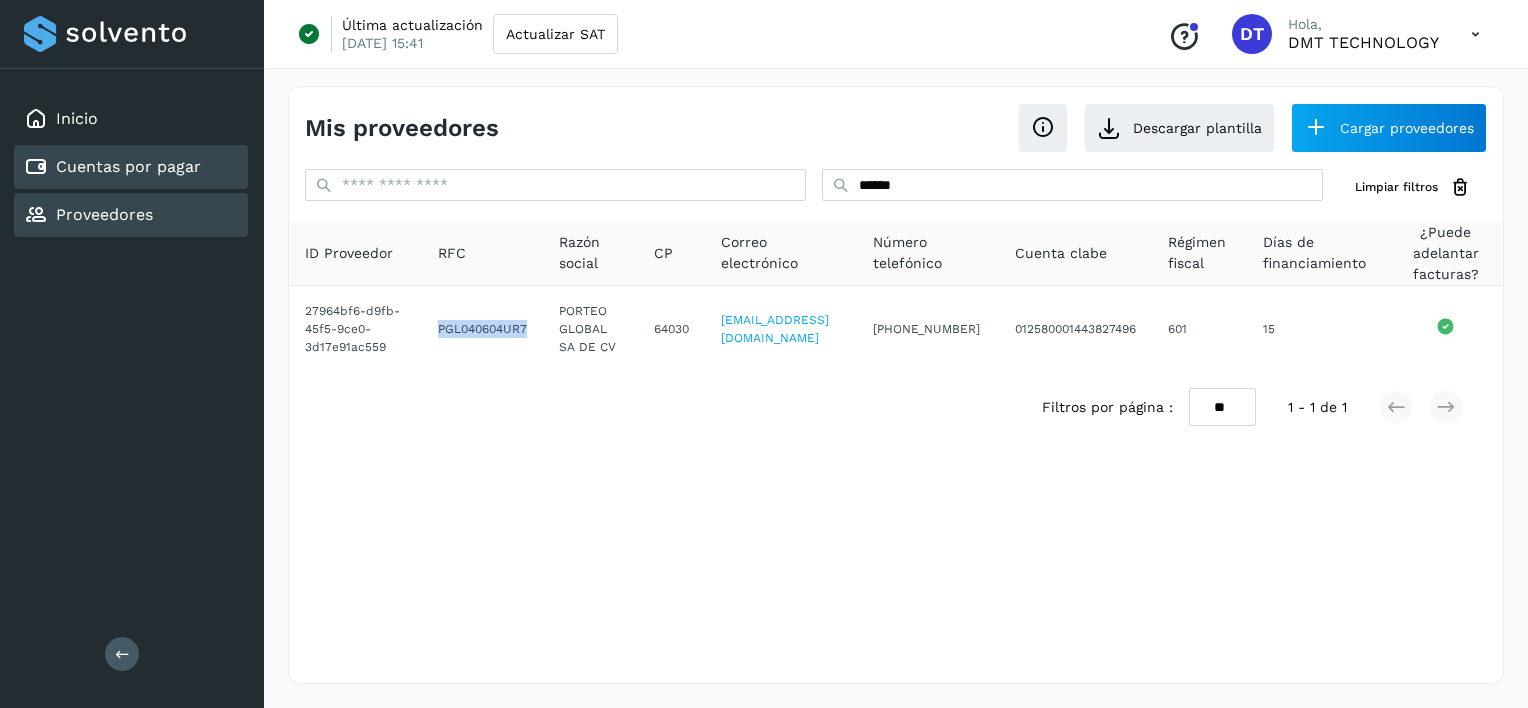 click on "Cuentas por pagar" at bounding box center [128, 166] 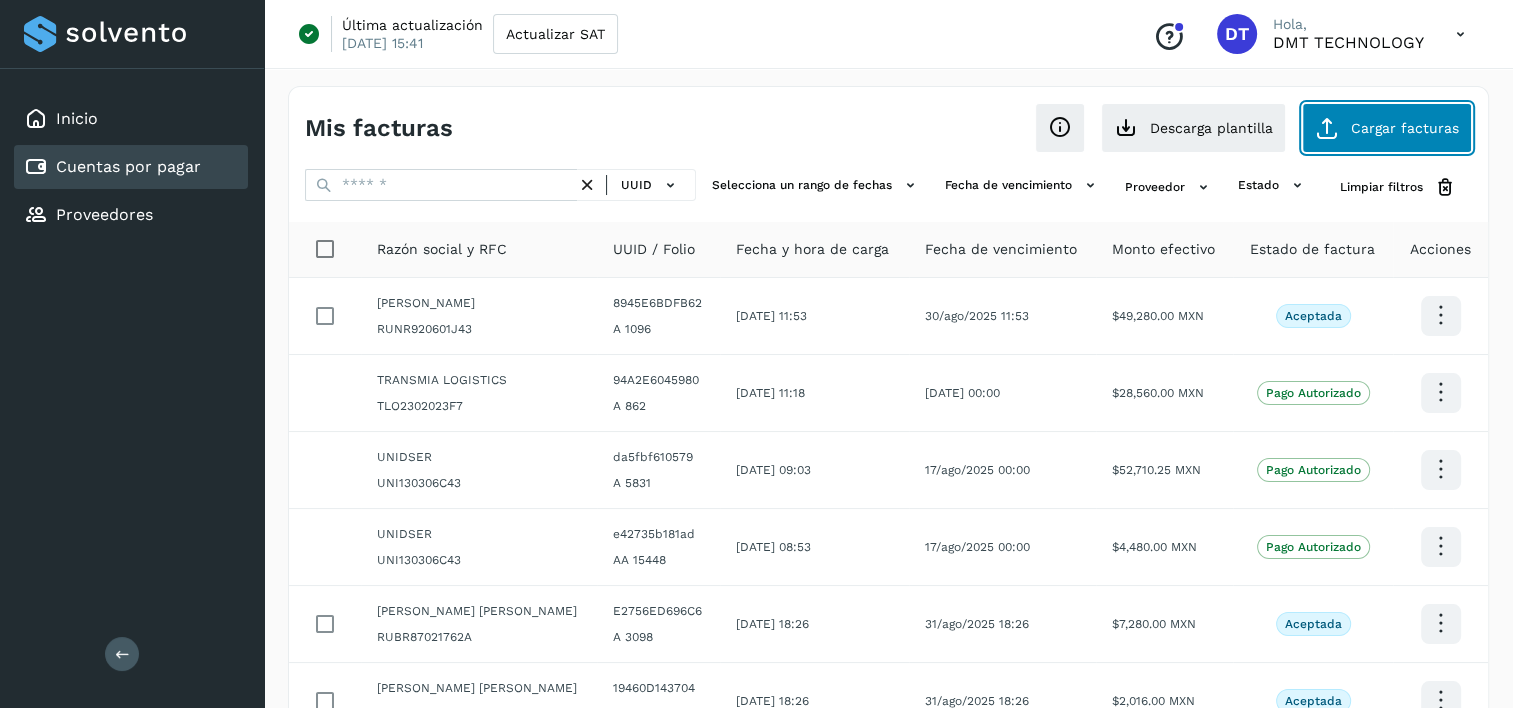 click on "Cargar facturas" 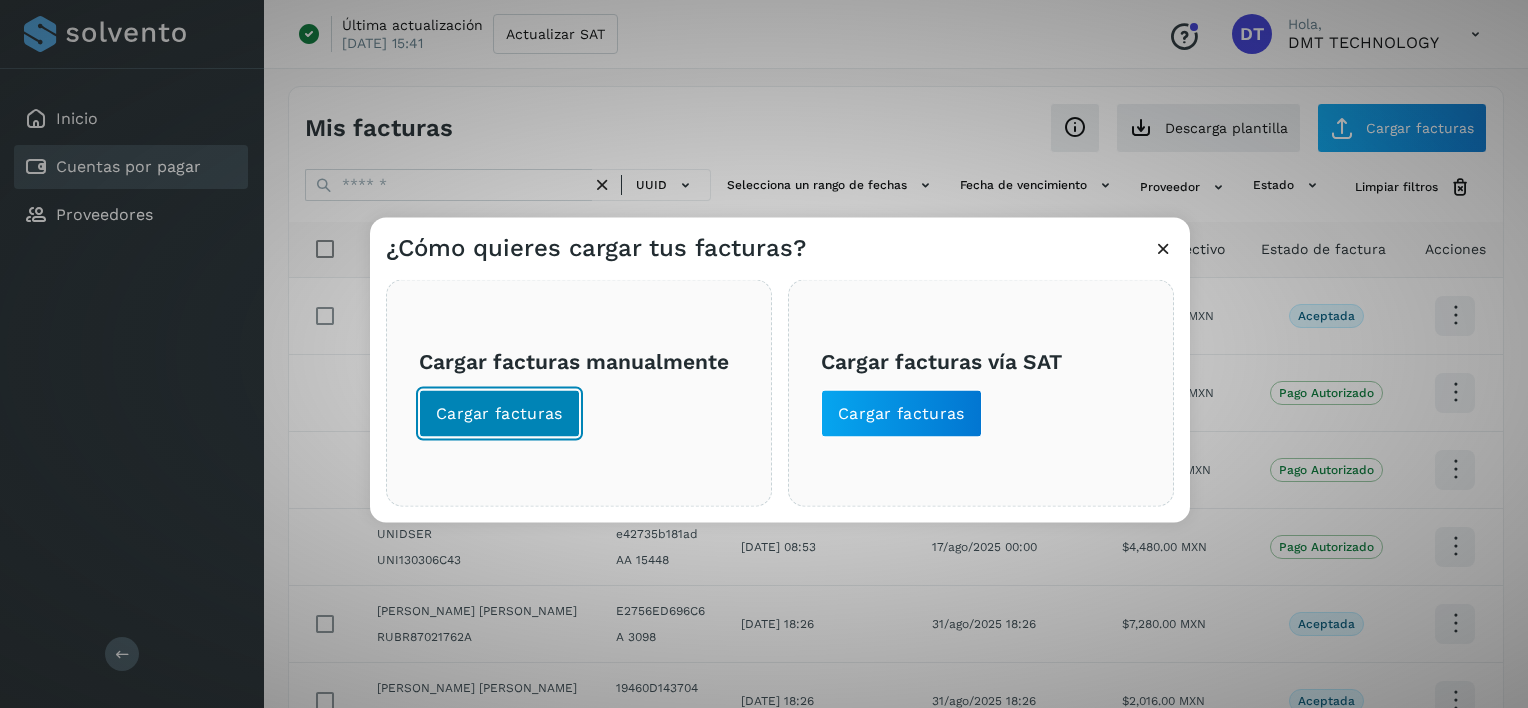 click on "Cargar facturas" 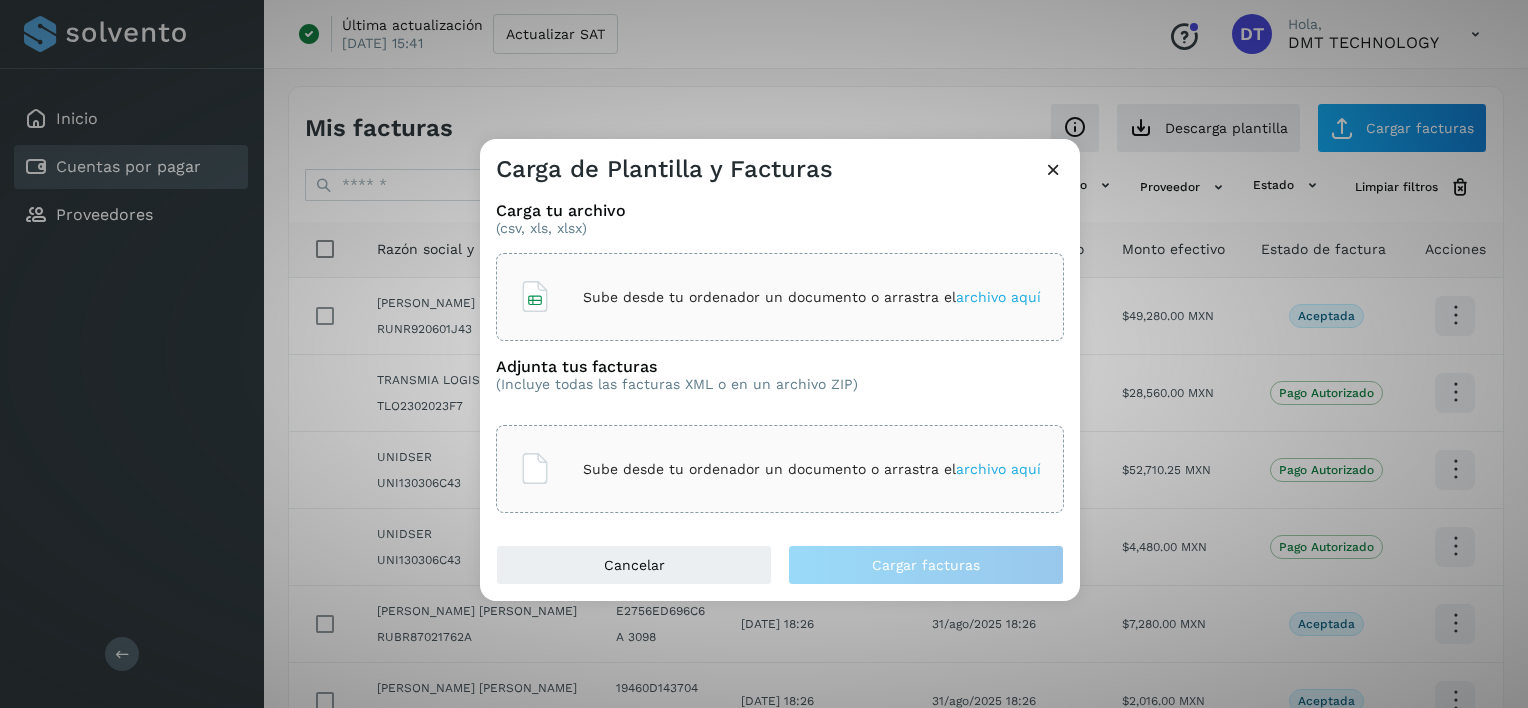 click on "Sube desde tu ordenador un documento o arrastra el  archivo aquí" at bounding box center (812, 297) 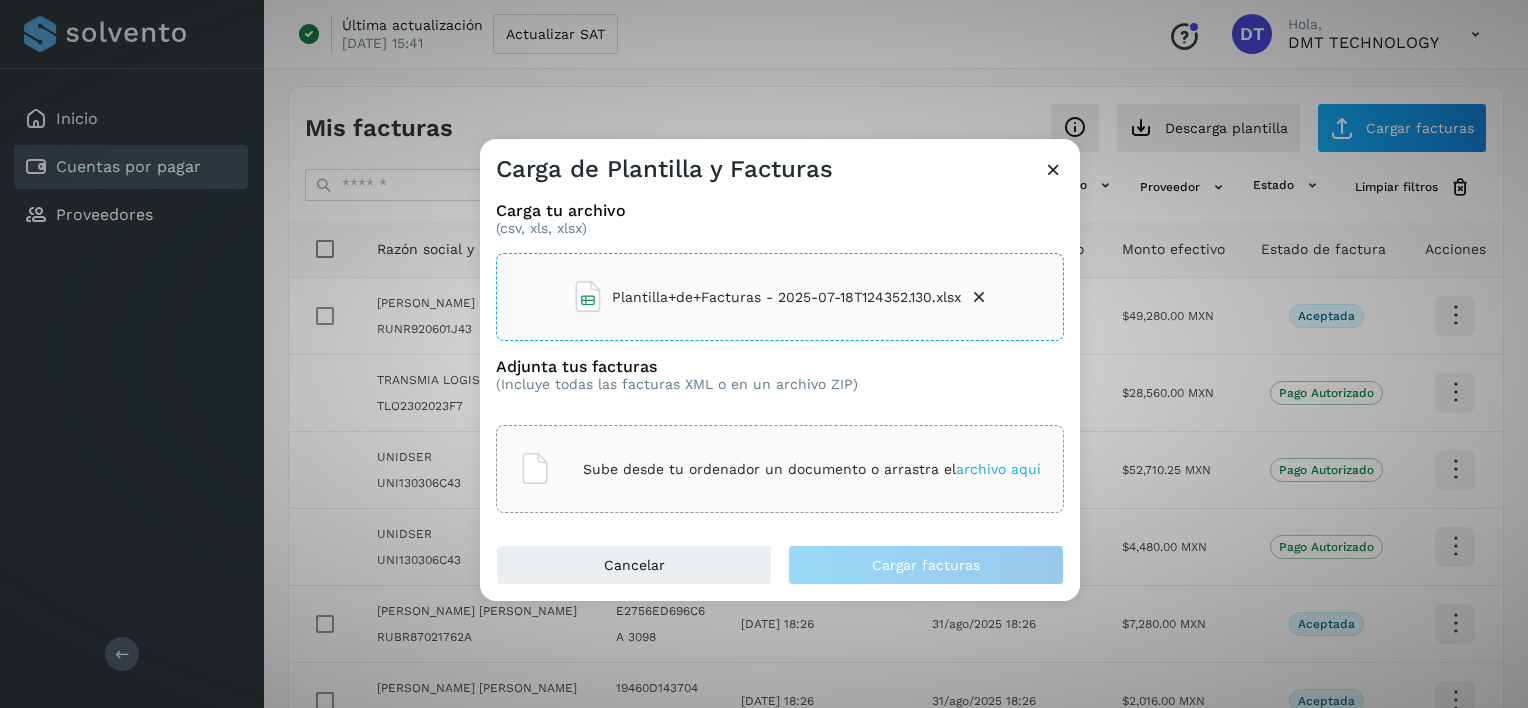 click on "Sube desde tu ordenador un documento o arrastra el  archivo aquí" at bounding box center (812, 469) 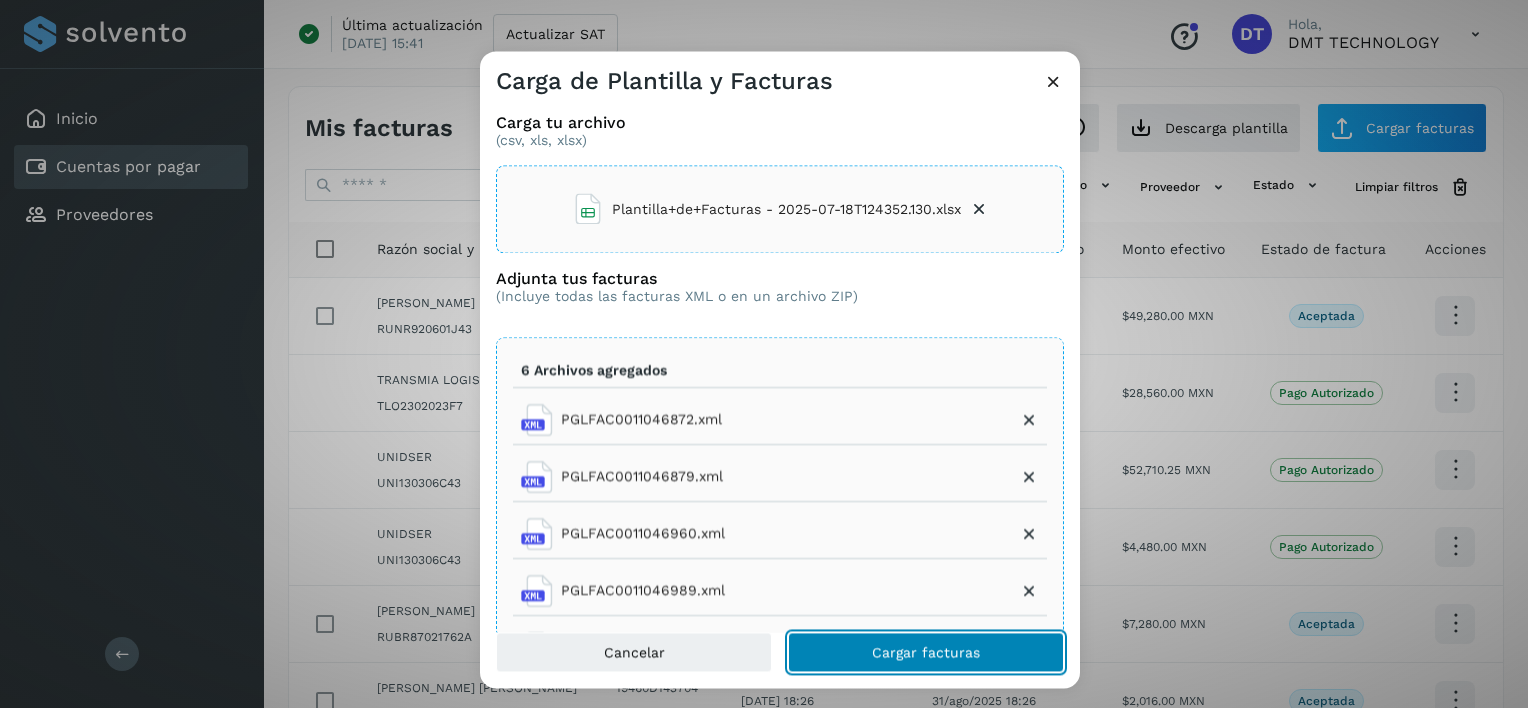 click on "Cargar facturas" 